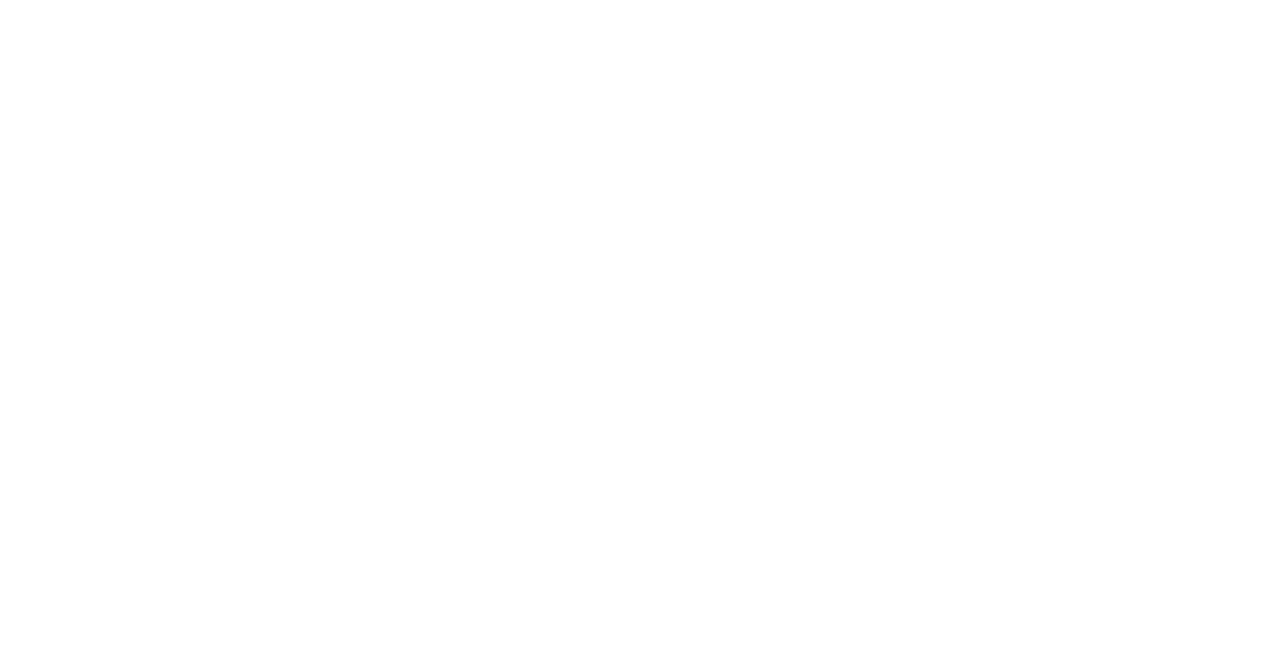 scroll, scrollTop: 0, scrollLeft: 0, axis: both 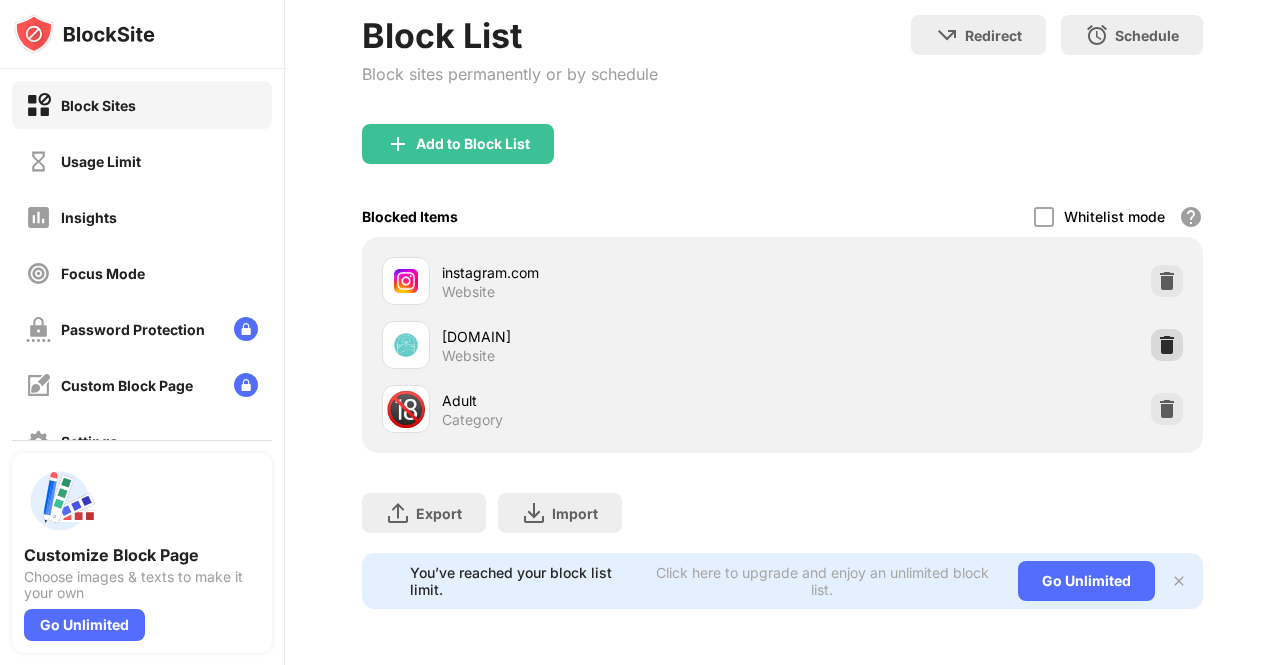 click at bounding box center (1167, 345) 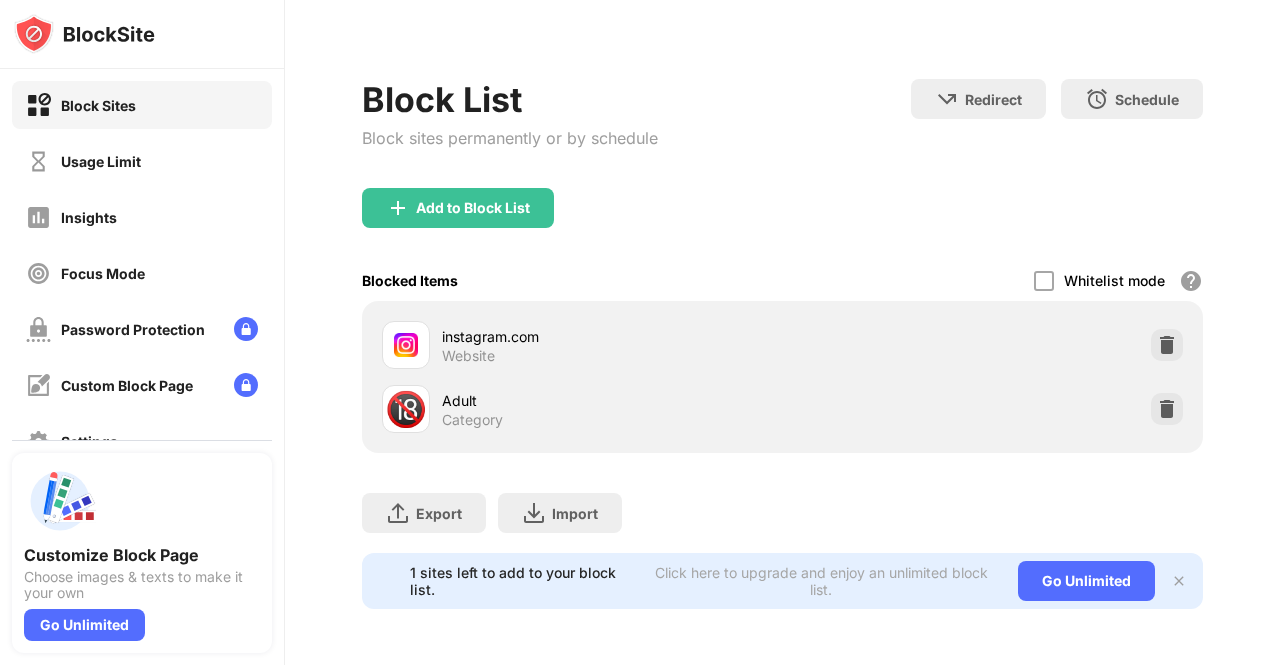 scroll, scrollTop: 234, scrollLeft: 0, axis: vertical 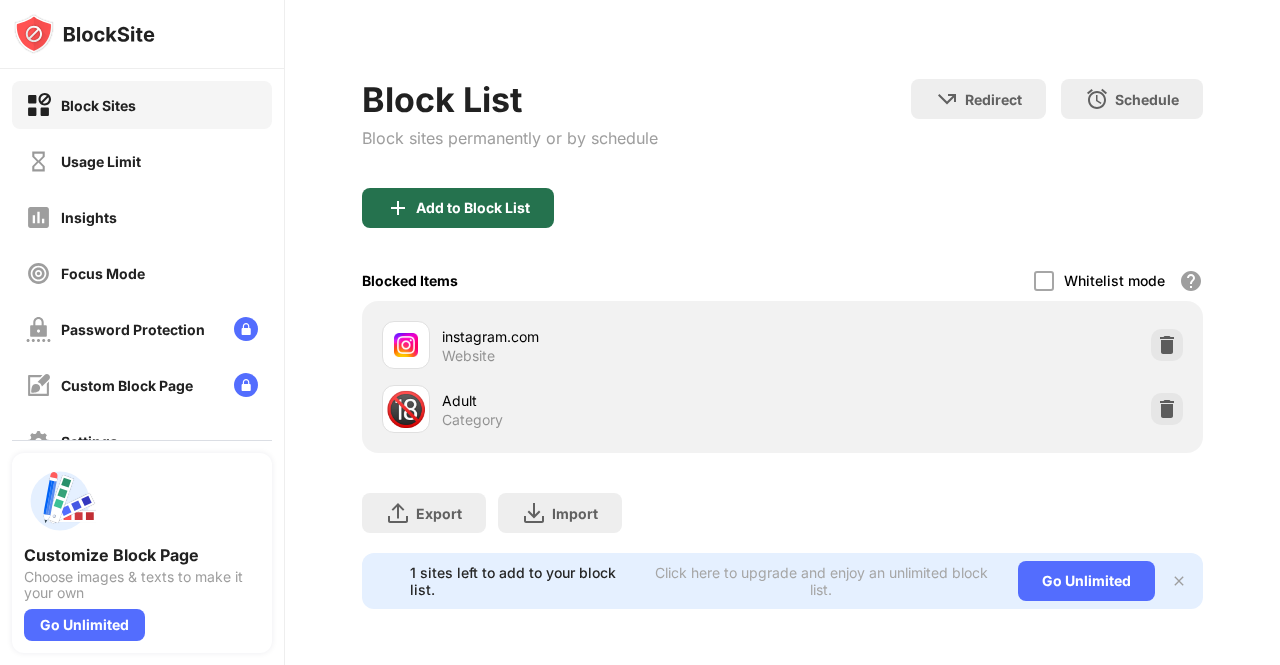 click on "Add to Block List" at bounding box center (473, 208) 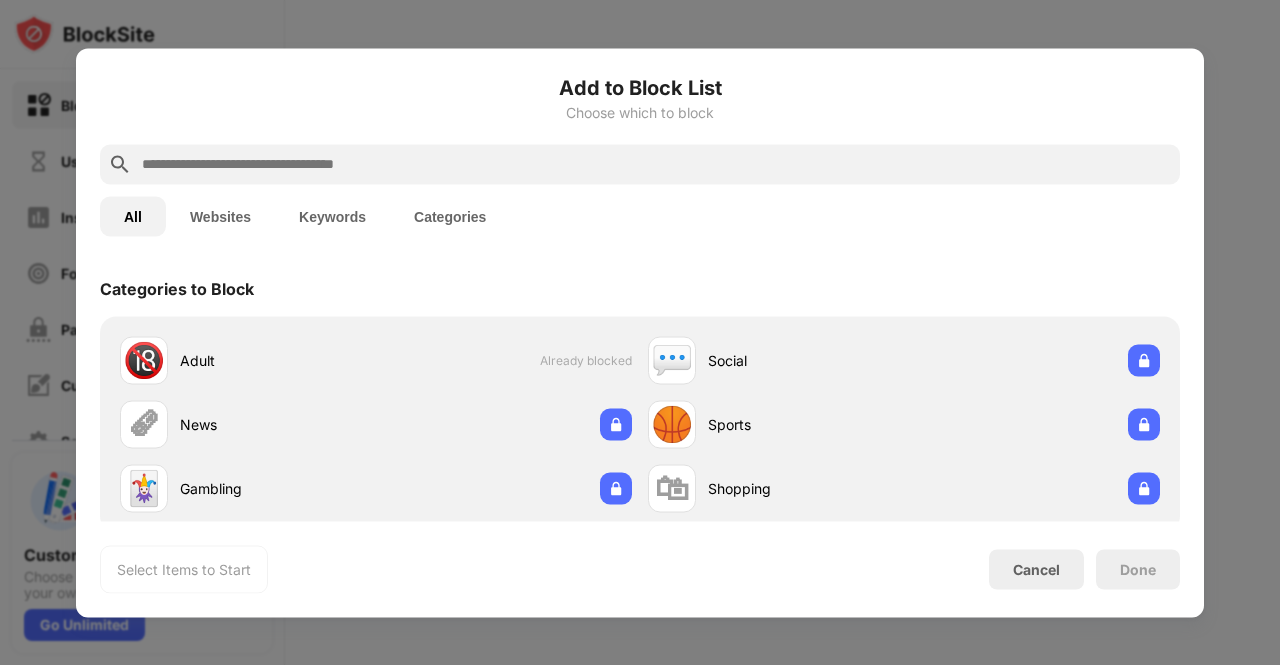 click at bounding box center (640, 164) 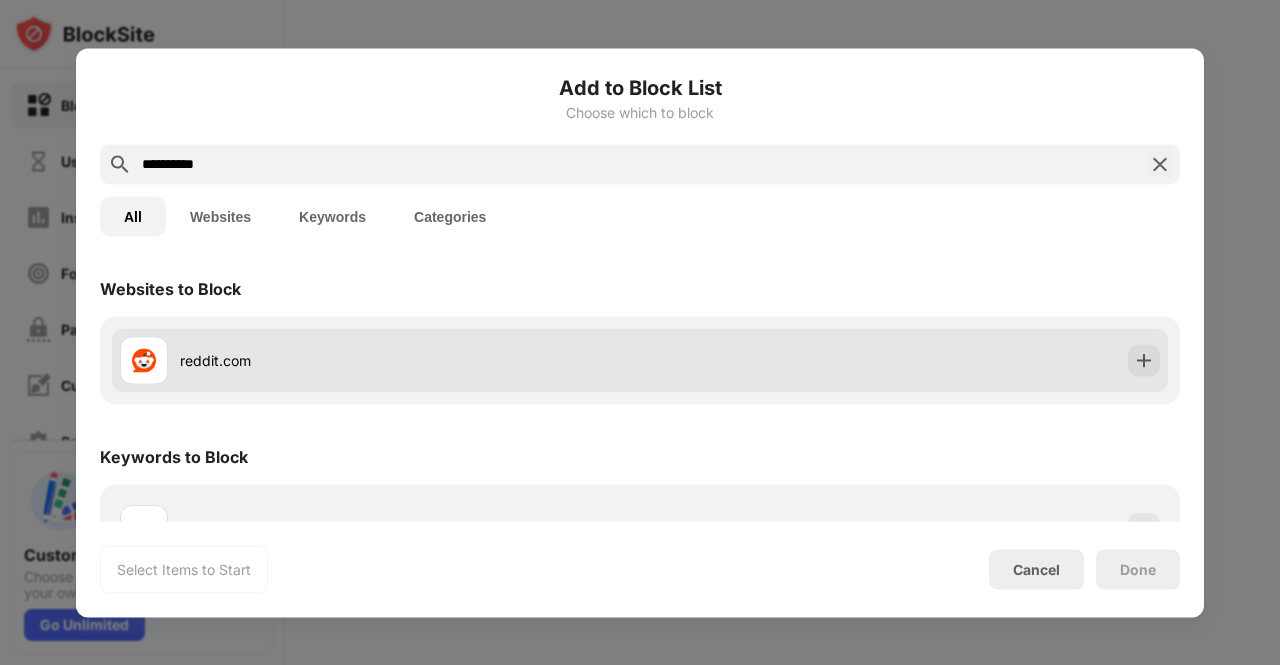 type on "**********" 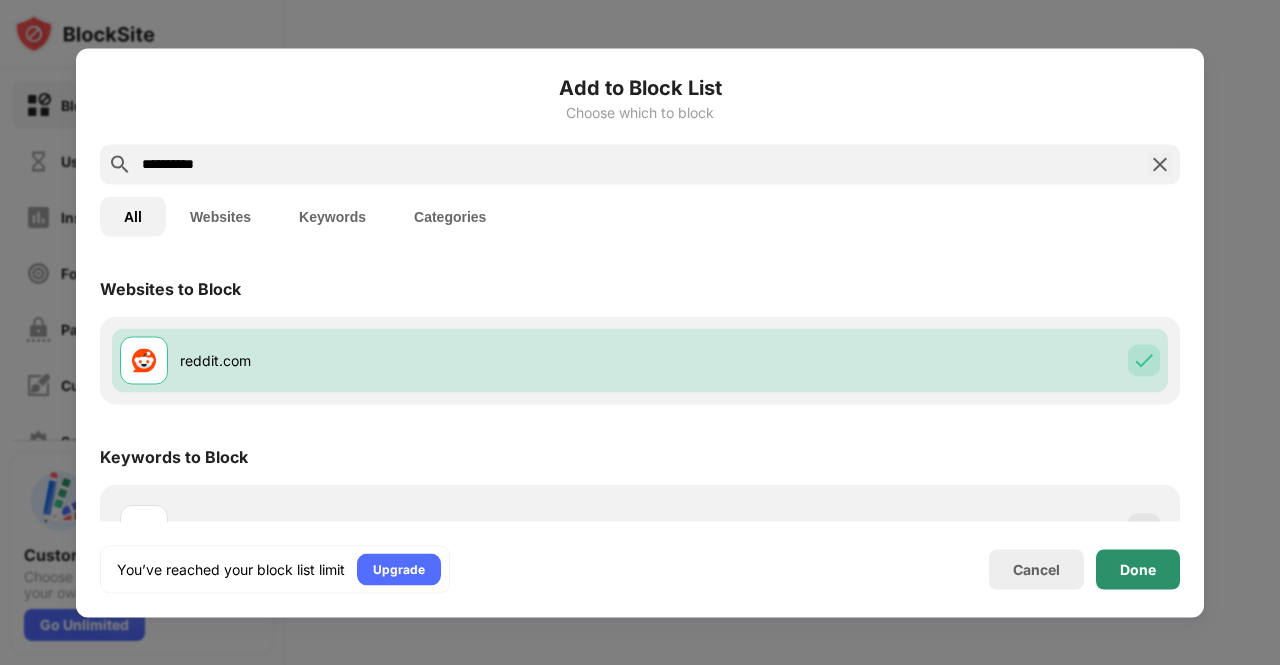 click on "Done" at bounding box center (1138, 569) 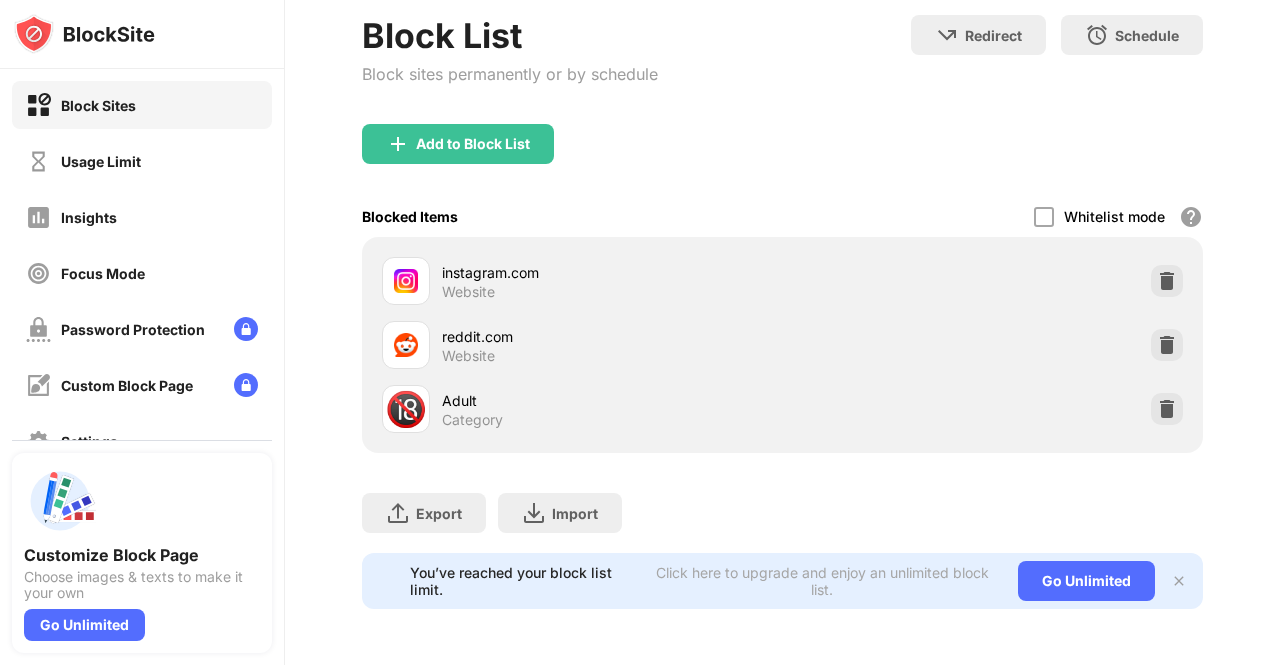 scroll, scrollTop: 0, scrollLeft: 0, axis: both 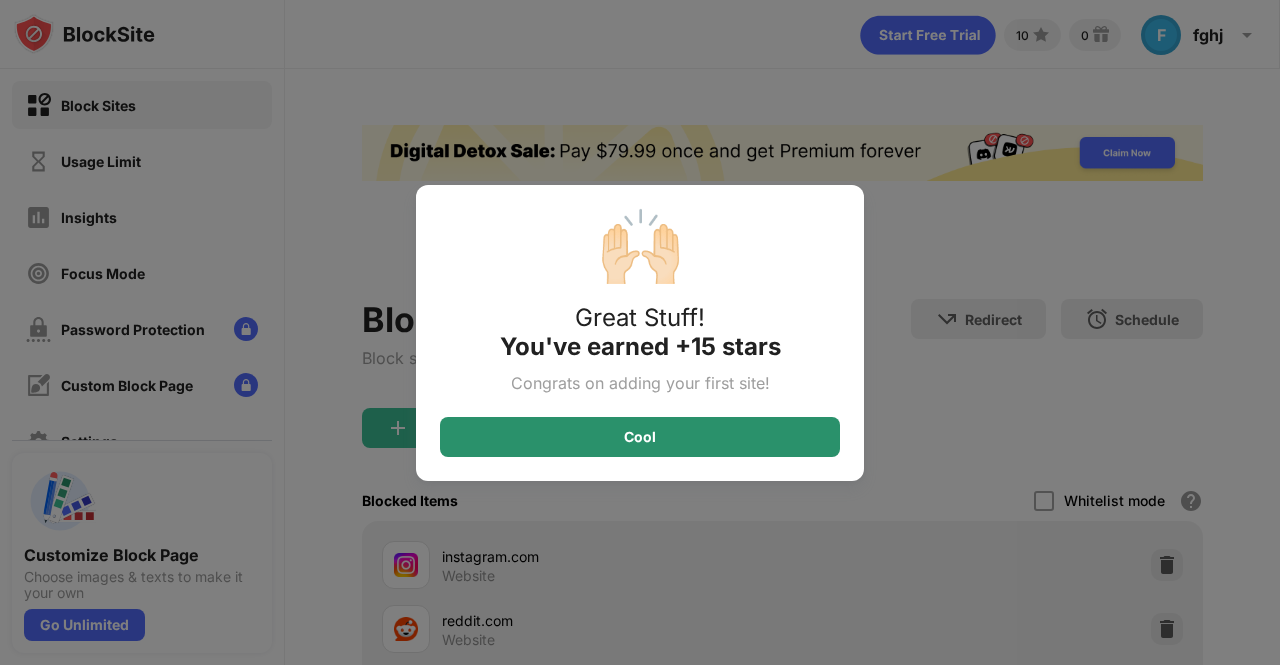 click on "Cool" at bounding box center (640, 437) 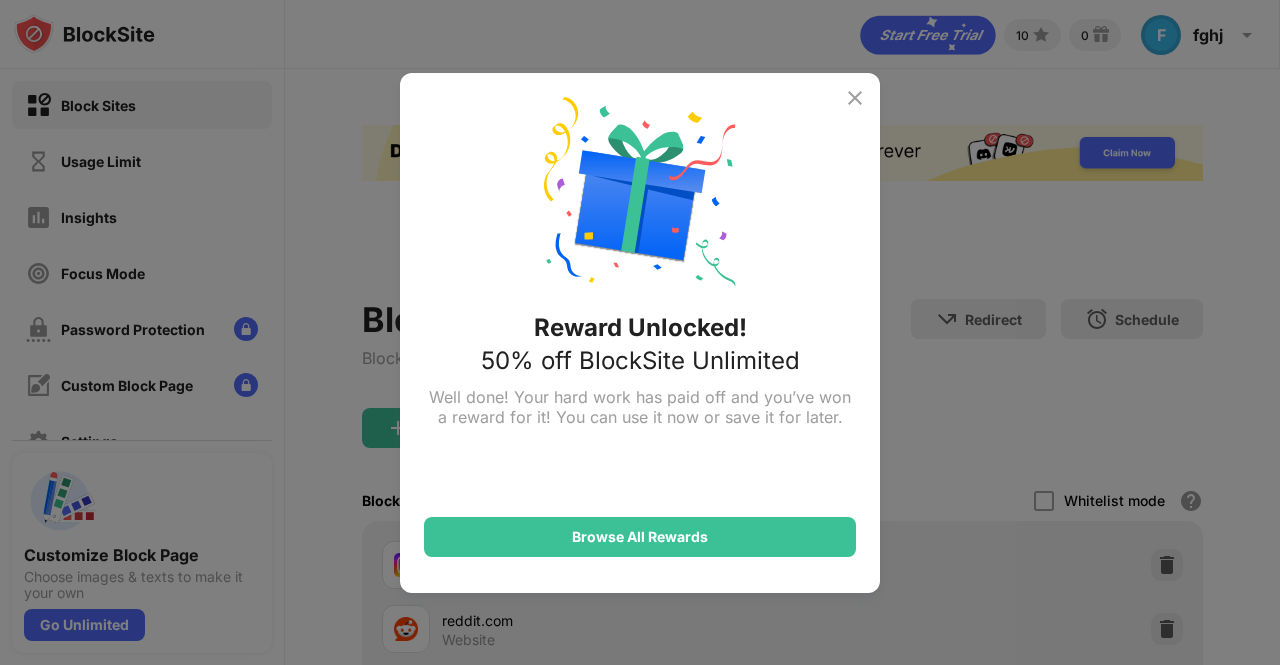 click on "Reward Unlocked! 50% off BlockSite Unlimited Well done! Your hard work has paid off and you’ve won a reward for it! You can use it now or save it for later. Browse All Rewards" at bounding box center [640, 332] 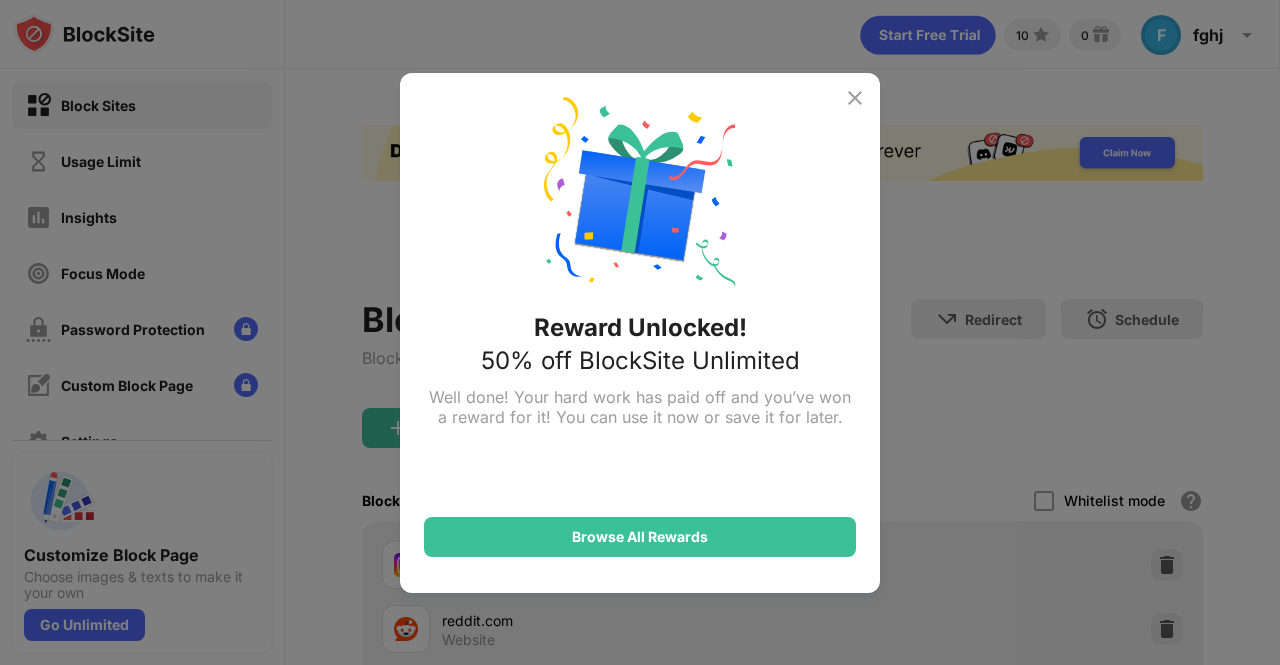 click at bounding box center [855, 98] 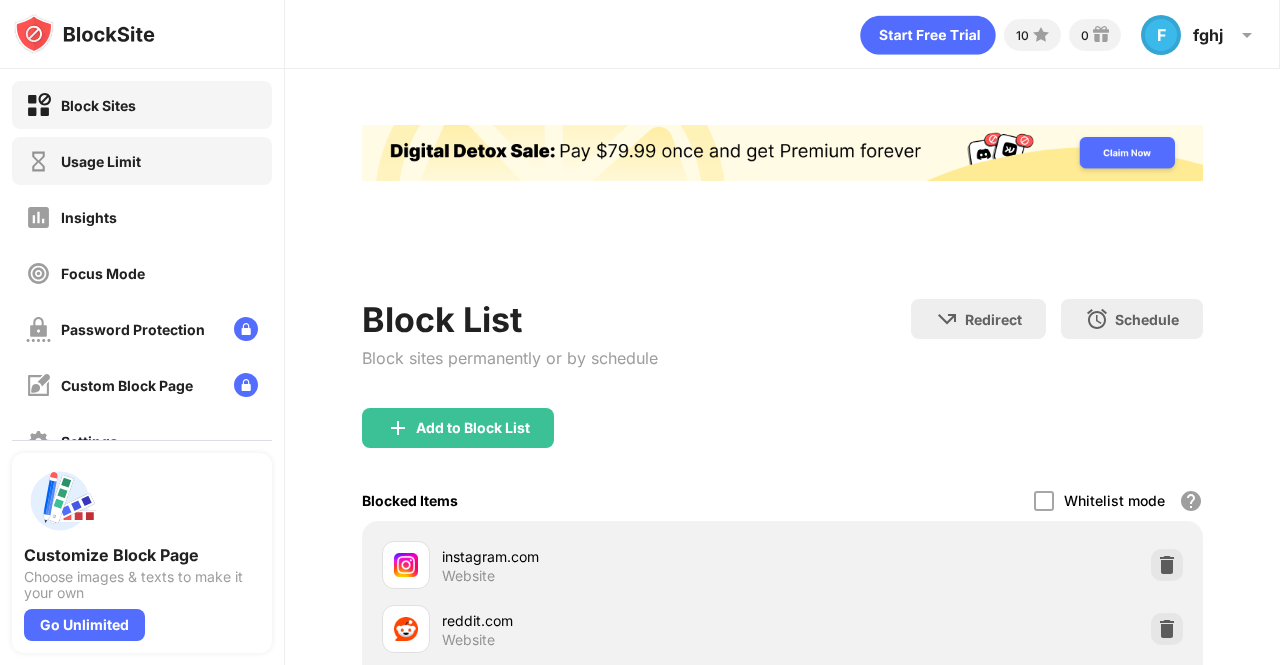 click on "Usage Limit" at bounding box center (101, 161) 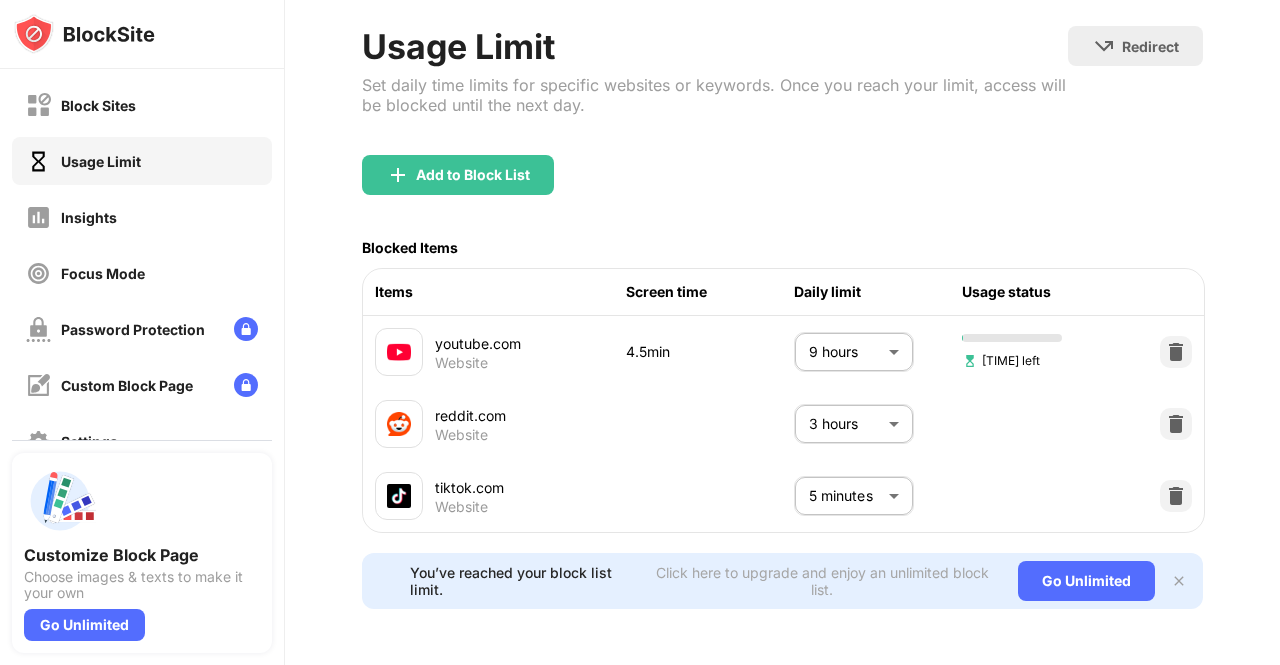 scroll, scrollTop: 119, scrollLeft: 0, axis: vertical 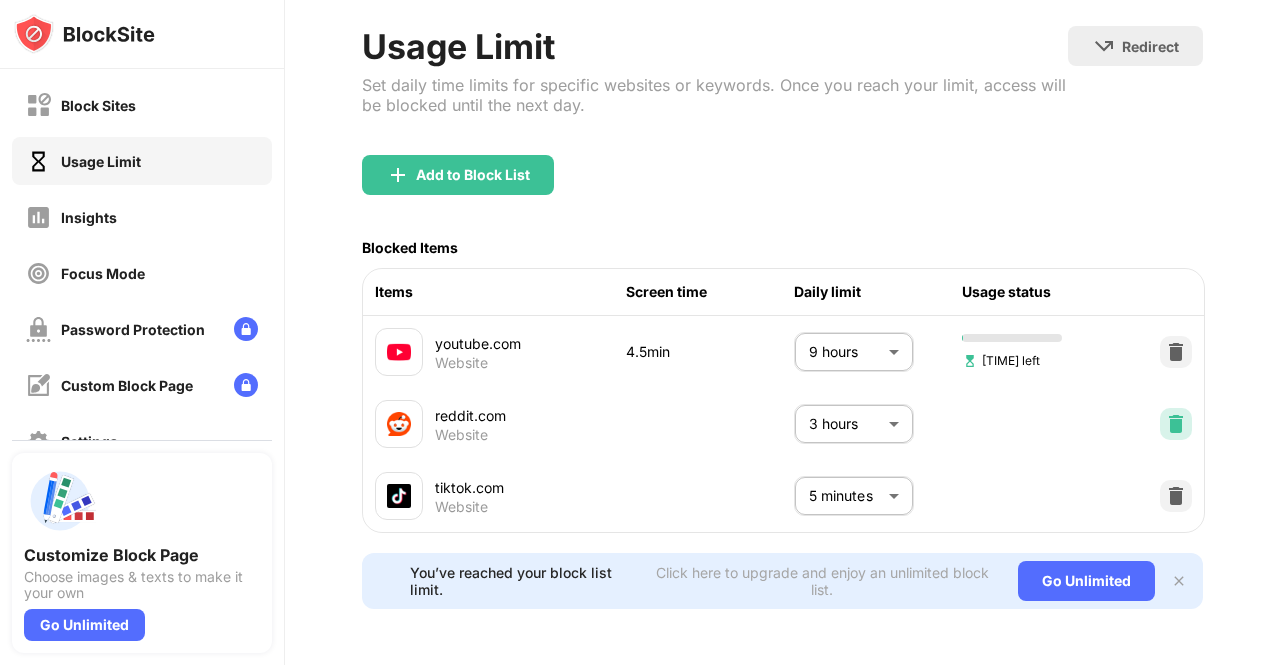 click at bounding box center [1176, 424] 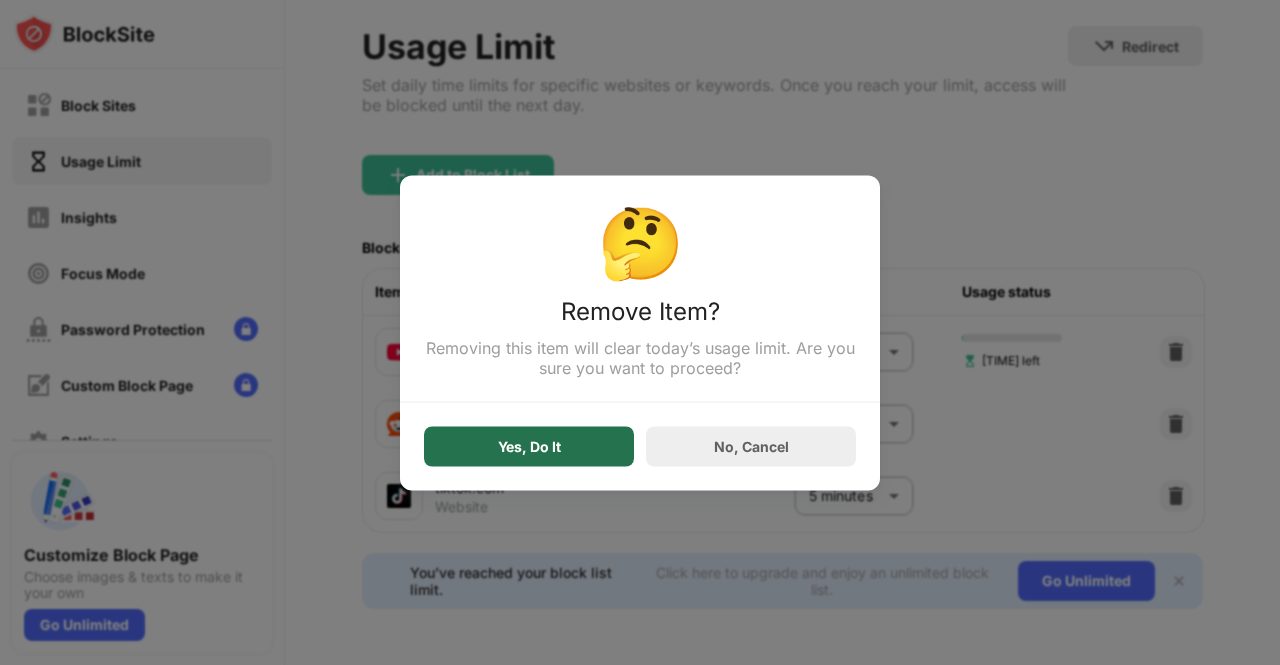 click on "Yes, Do It" at bounding box center [529, 446] 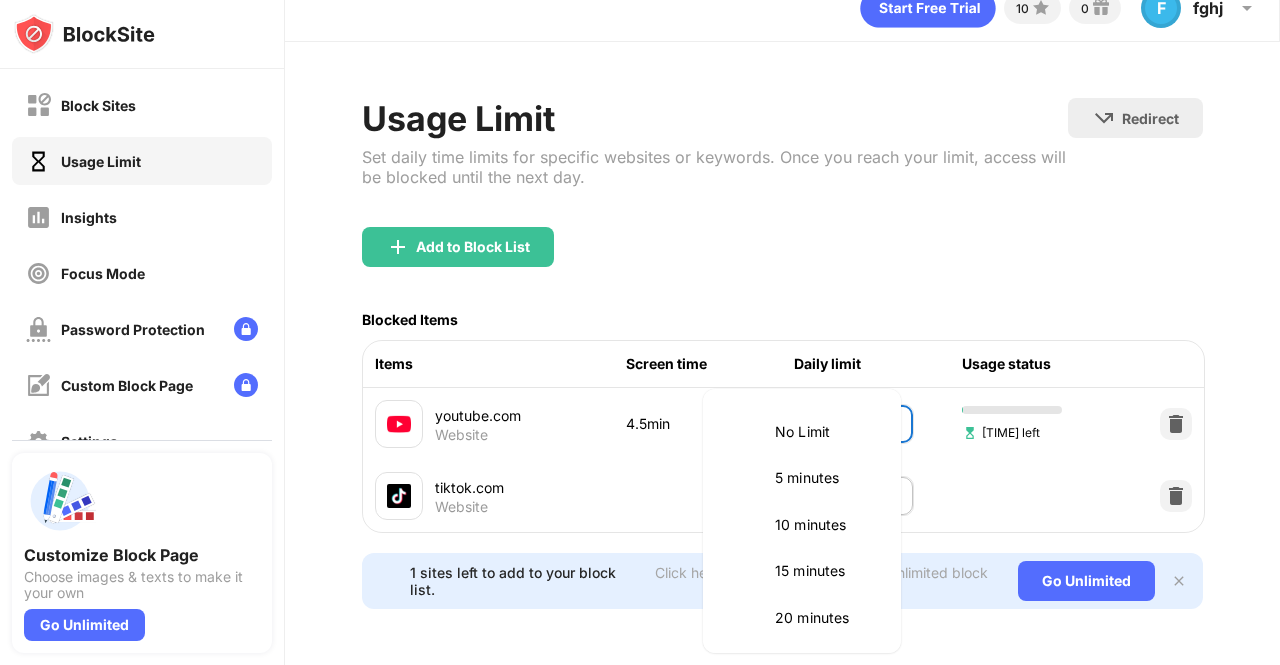 click on "Block Sites Usage Limit Insights Focus Mode Password Protection Custom Block Page Settings About Blocking Sync with other devices Disabled Customize Block Page Choose images & texts to make it your own Go Unlimited 10 0 F fghj F fghj View Account Insights Premium Rewards Settings Support Log Out Usage Limit Set daily time limits for specific websites or keywords. Once you reach your limit, access will be blocked until the next day. Redirect Choose a site to be redirected to when blocking is active Add to Block List Blocked Items Items Screen time Daily limit Usage status youtube.com Website 4.5min 9 hours *** ​ 535.5min left tiktok.com Website 5 minutes * ​ 1 sites left to add to your block list. Click here to upgrade and enjoy an unlimited block list. Go Unlimited
No Limit 5 minutes 10 minutes 15 minutes 20 minutes 25 minutes 30 minutes 35 minutes 40 minutes 45 minutes 50 minutes 55 minutes 60 minutes 1.5 hours 2 hours 2.5 hours 3 hours 3.5 hours 4 hours 4.5 hours 5 hours 5.5 hours 6 hours" at bounding box center (640, 332) 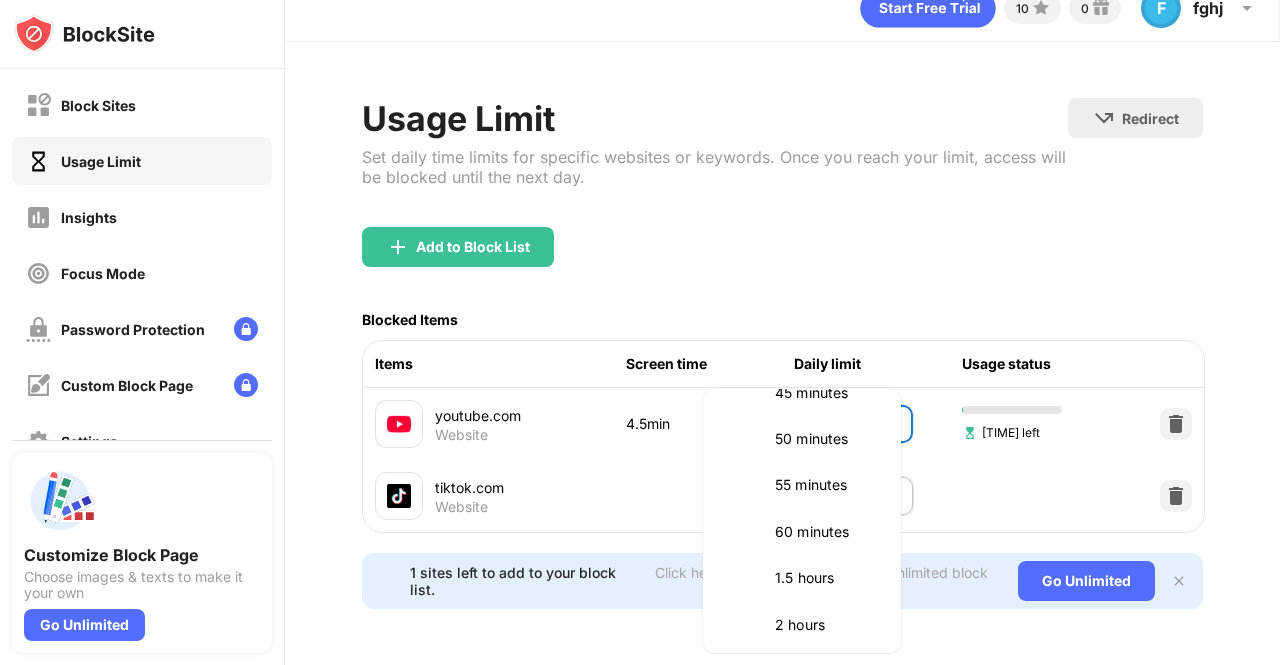 scroll, scrollTop: 500, scrollLeft: 0, axis: vertical 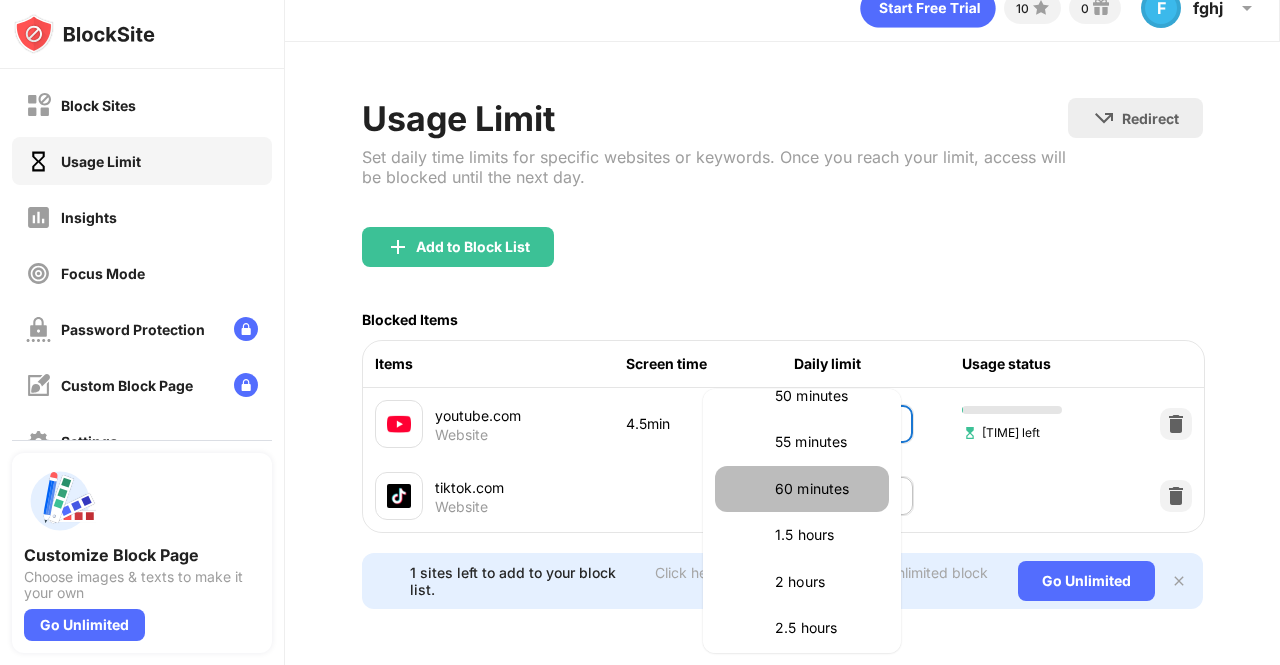 click on "60 minutes" at bounding box center (826, 489) 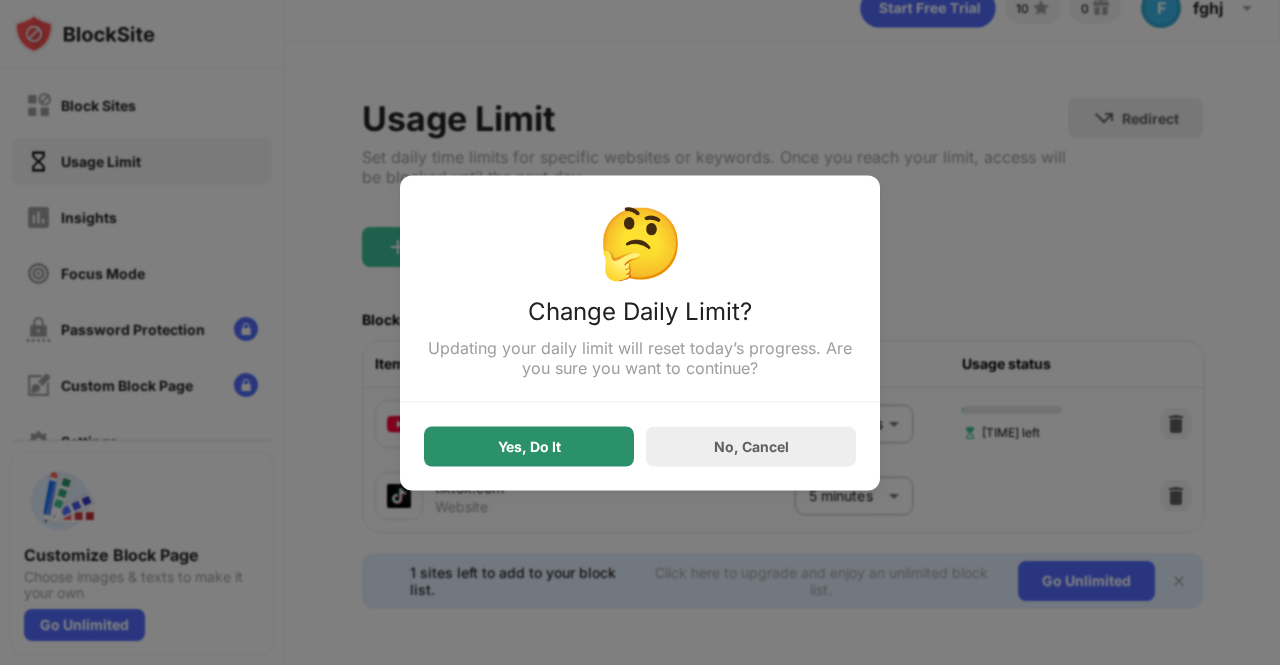 click on "Yes, Do It" at bounding box center [529, 446] 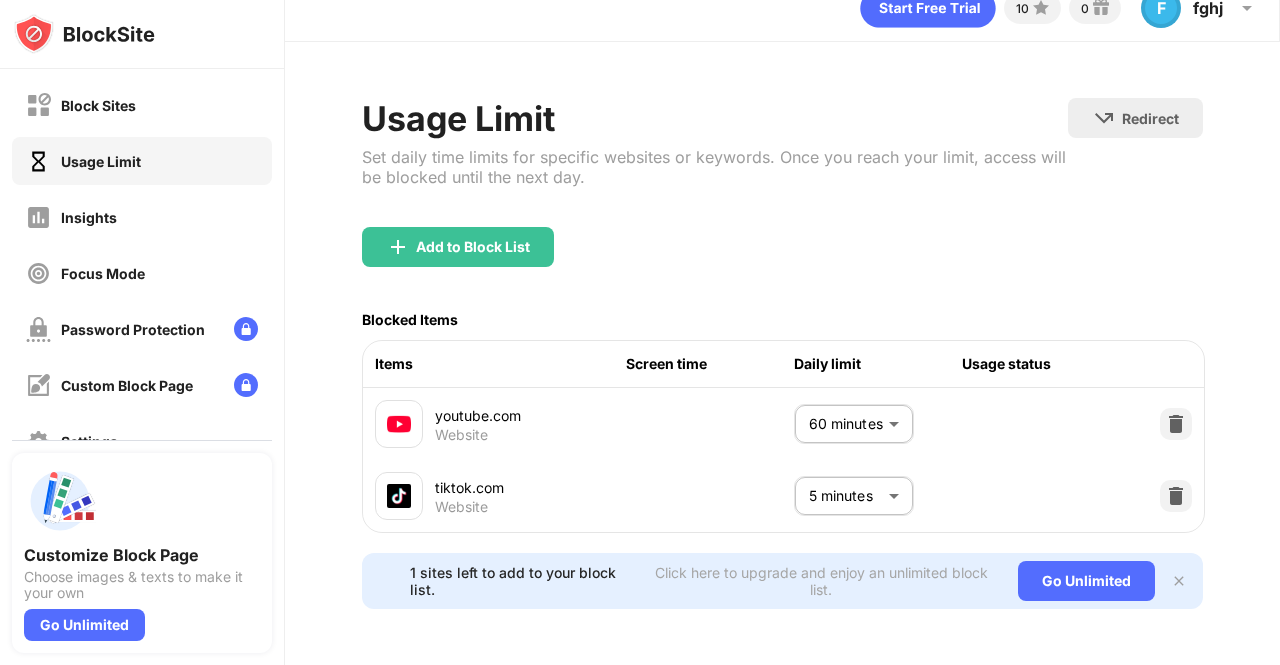 click on "Block Sites Usage Limit Insights Focus Mode Password Protection Custom Block Page Settings About Blocking Sync with other devices Disabled Customize Block Page Choose images & texts to make it your own Go Unlimited 10 0 F fghj F fghj View Account Insights Premium Rewards Settings Support Log Out Usage Limit Set daily time limits for specific websites or keywords. Once you reach your limit, access will be blocked until the next day. Redirect Choose a site to be redirected to when blocking is active Add to Block List Blocked Items Items Screen time Daily limit Usage status youtube.com Website 60 minutes ** ​ tiktok.com Website 5 minutes * ​ 1 sites left to add to your block list. Click here to upgrade and enjoy an unlimited block list. Go Unlimited" at bounding box center (640, 332) 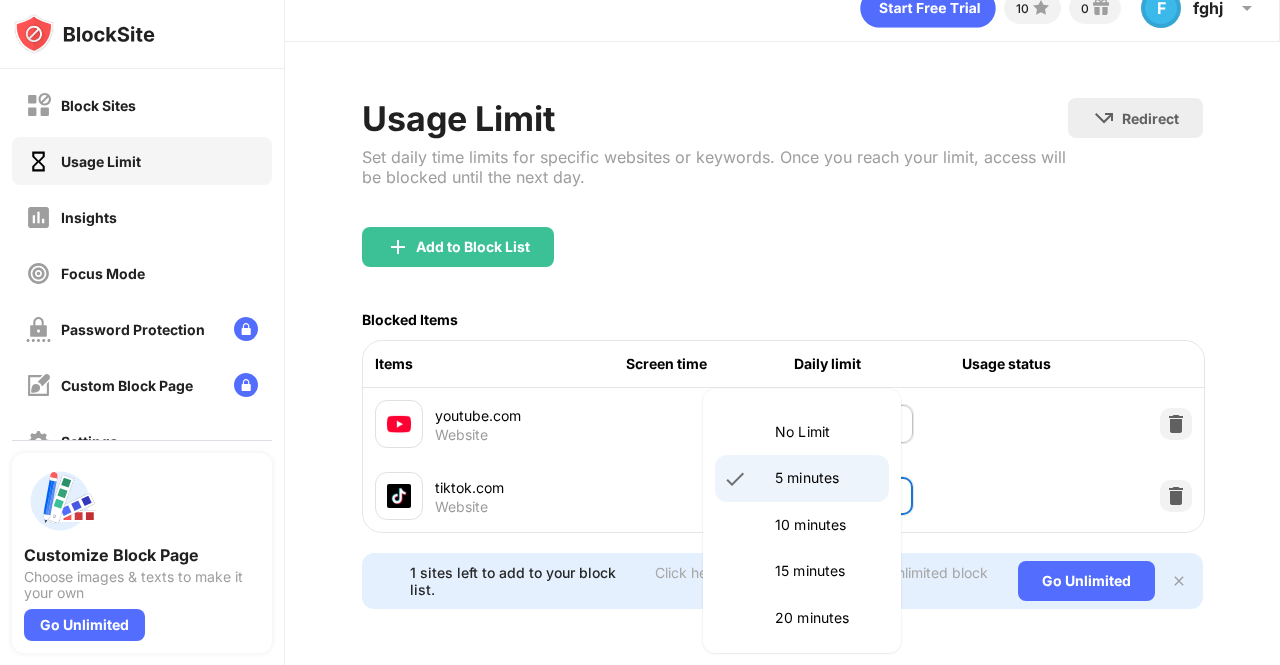 click at bounding box center (640, 332) 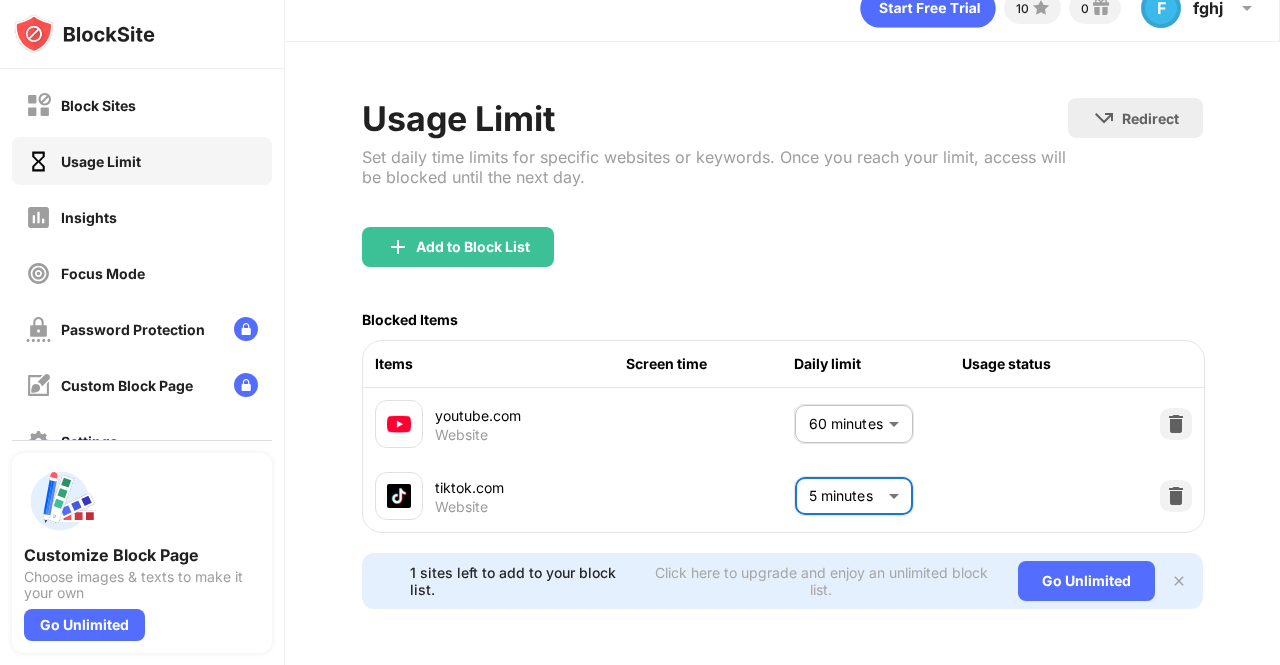 scroll, scrollTop: 0, scrollLeft: 0, axis: both 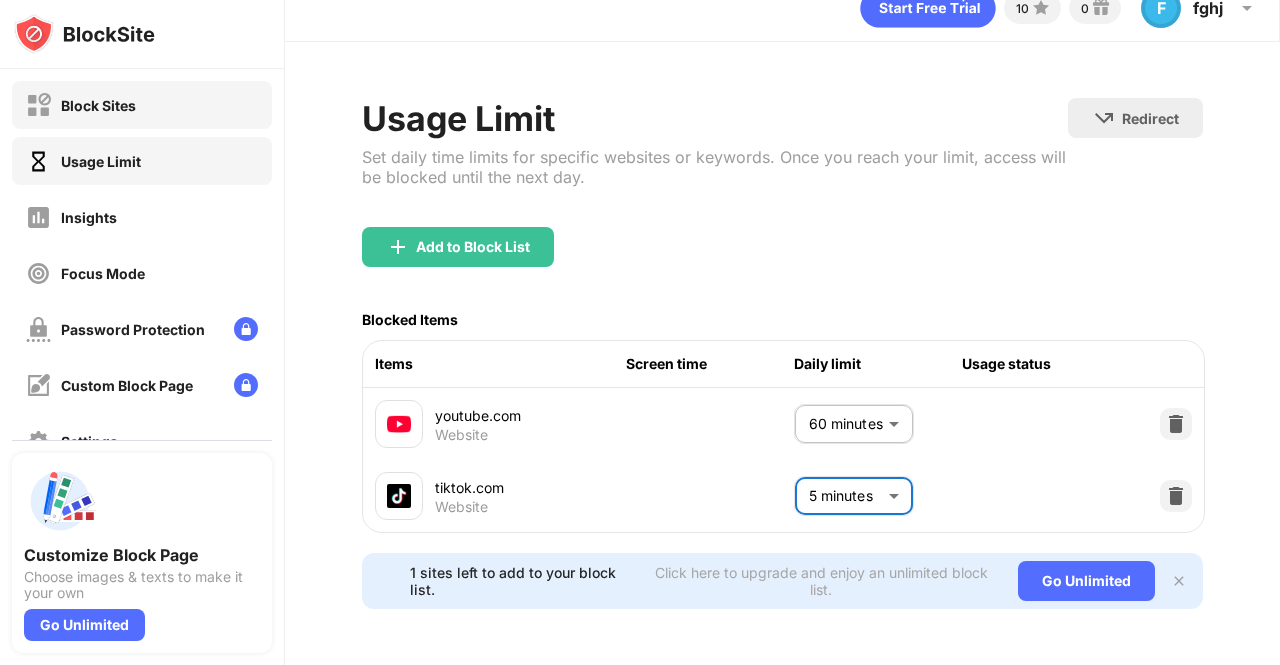 click on "Block Sites" at bounding box center [98, 105] 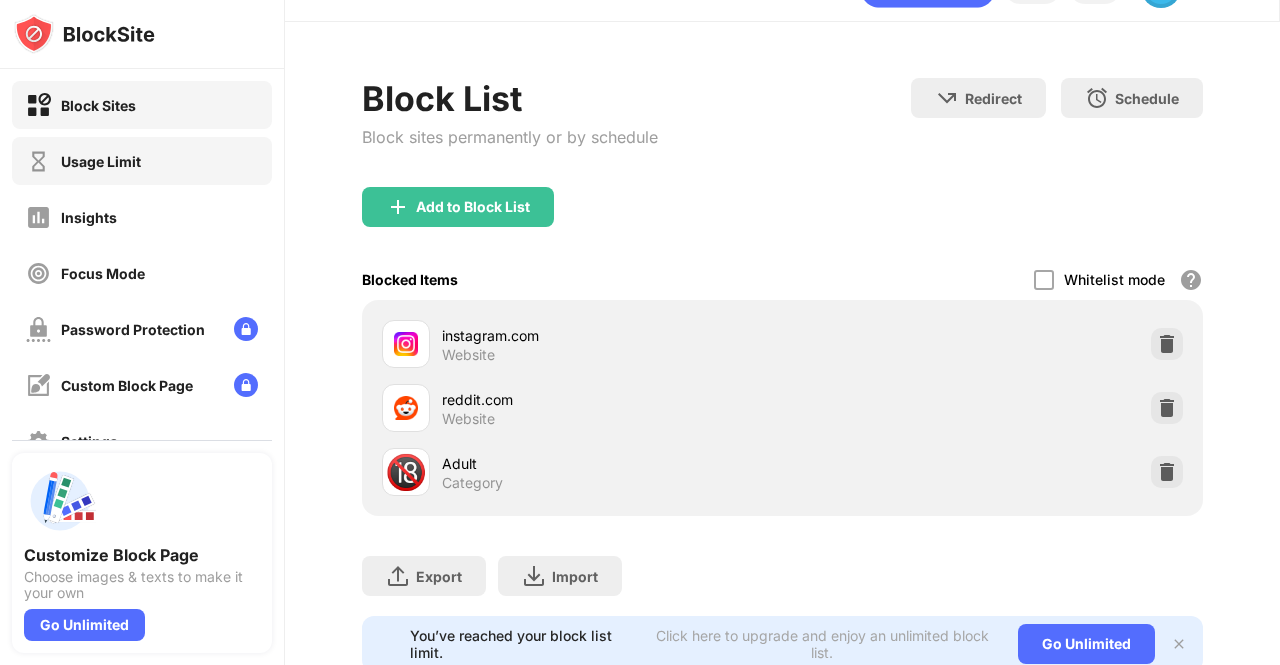 click on "Usage Limit" at bounding box center [142, 161] 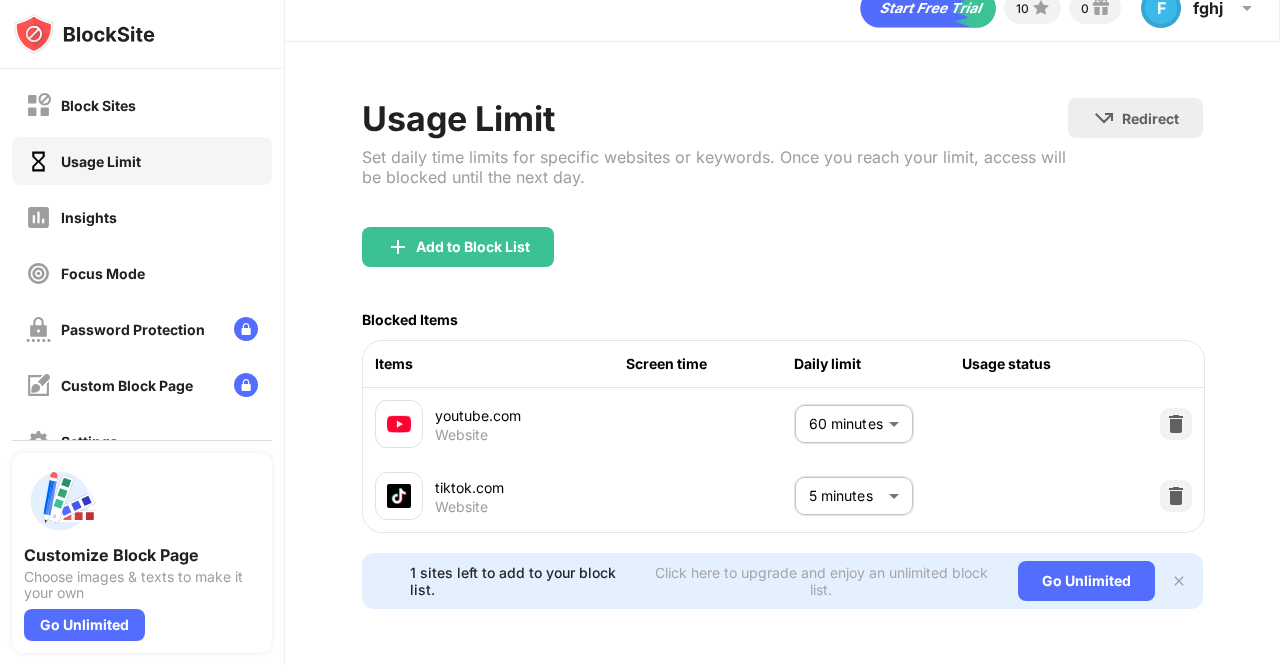 click on "Block Sites Usage Limit Insights Focus Mode Password Protection Custom Block Page Settings About" at bounding box center (142, 301) 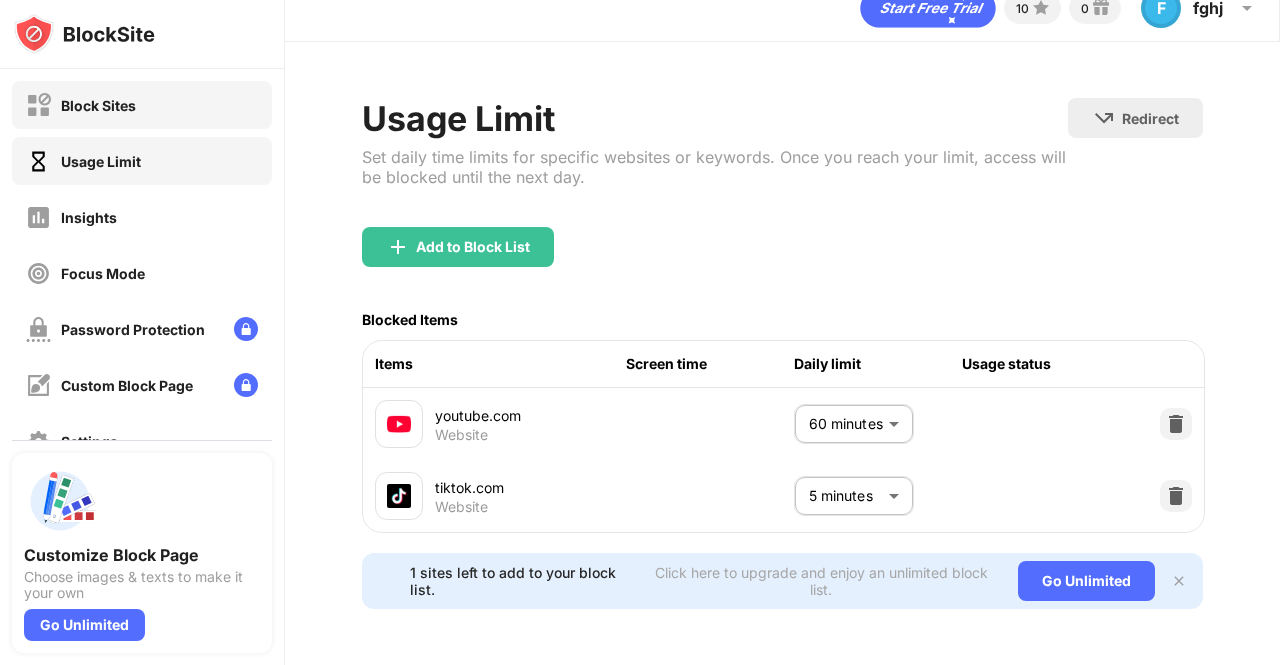 click on "Block Sites" at bounding box center (142, 105) 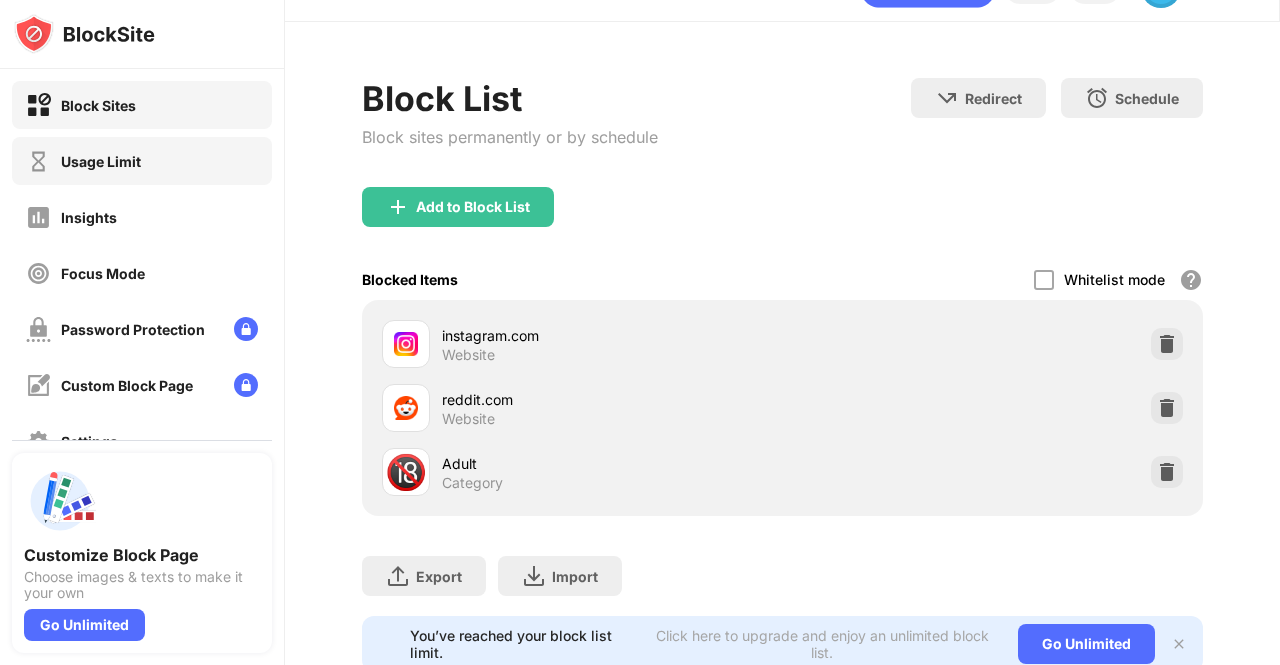 click on "Usage Limit" at bounding box center (142, 161) 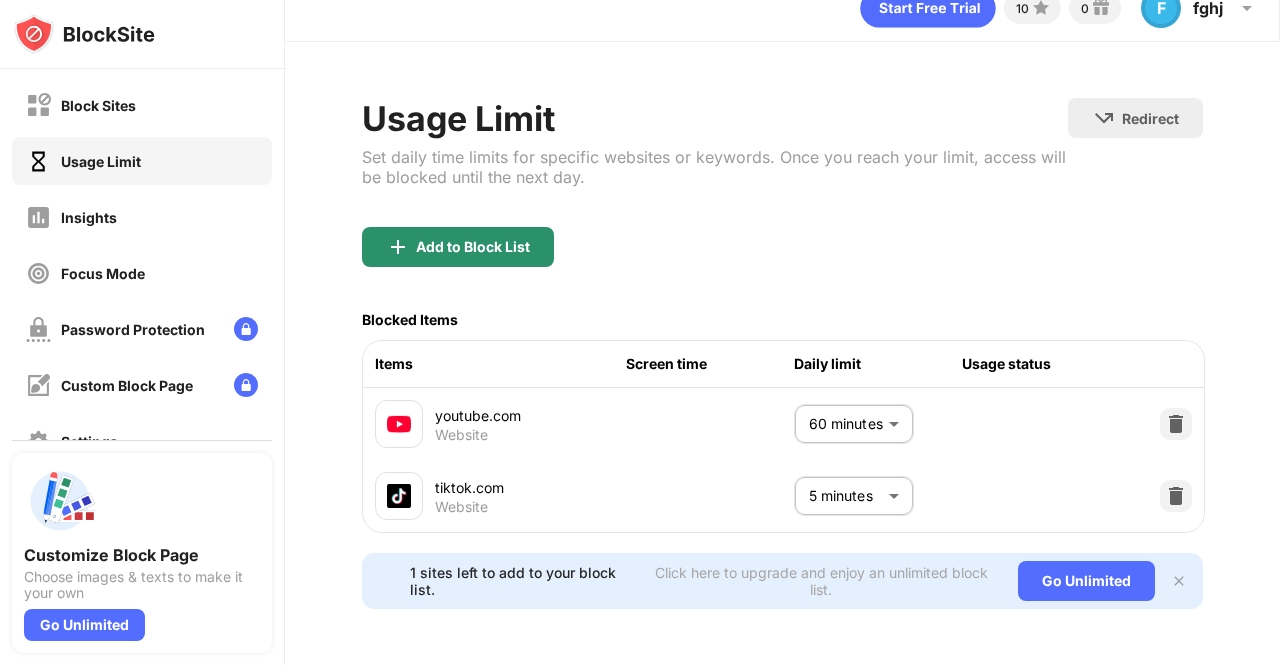 click on "Add to Block List" at bounding box center (458, 247) 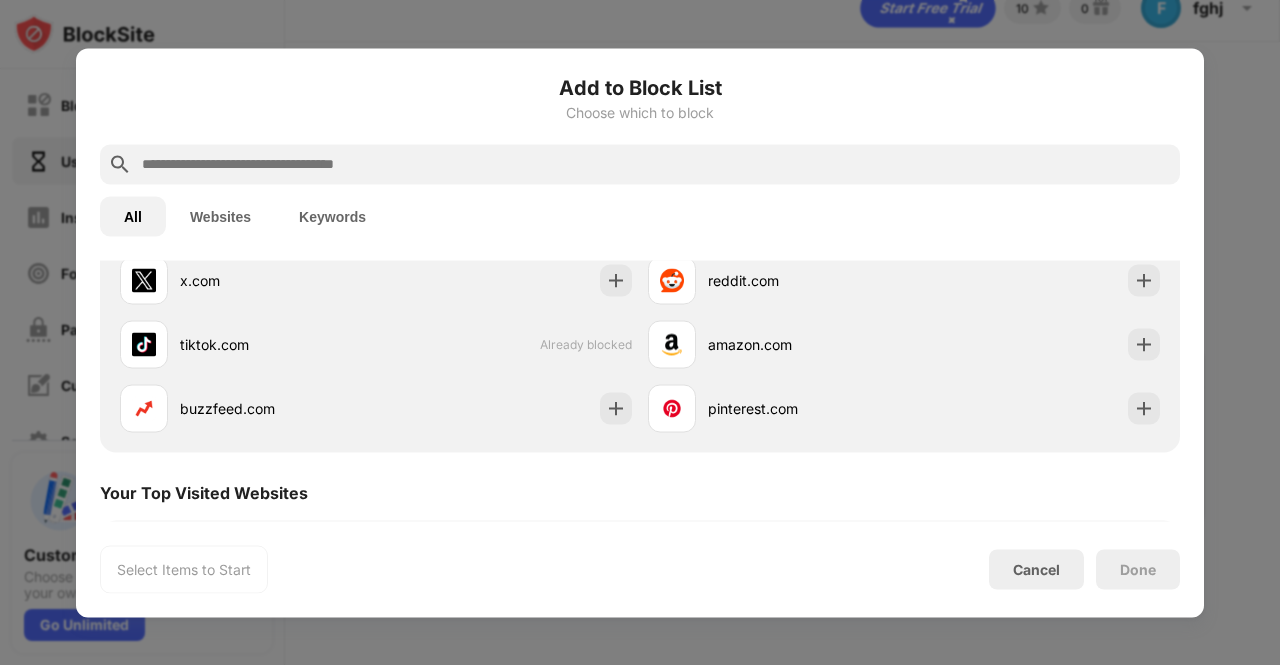 scroll, scrollTop: 100, scrollLeft: 0, axis: vertical 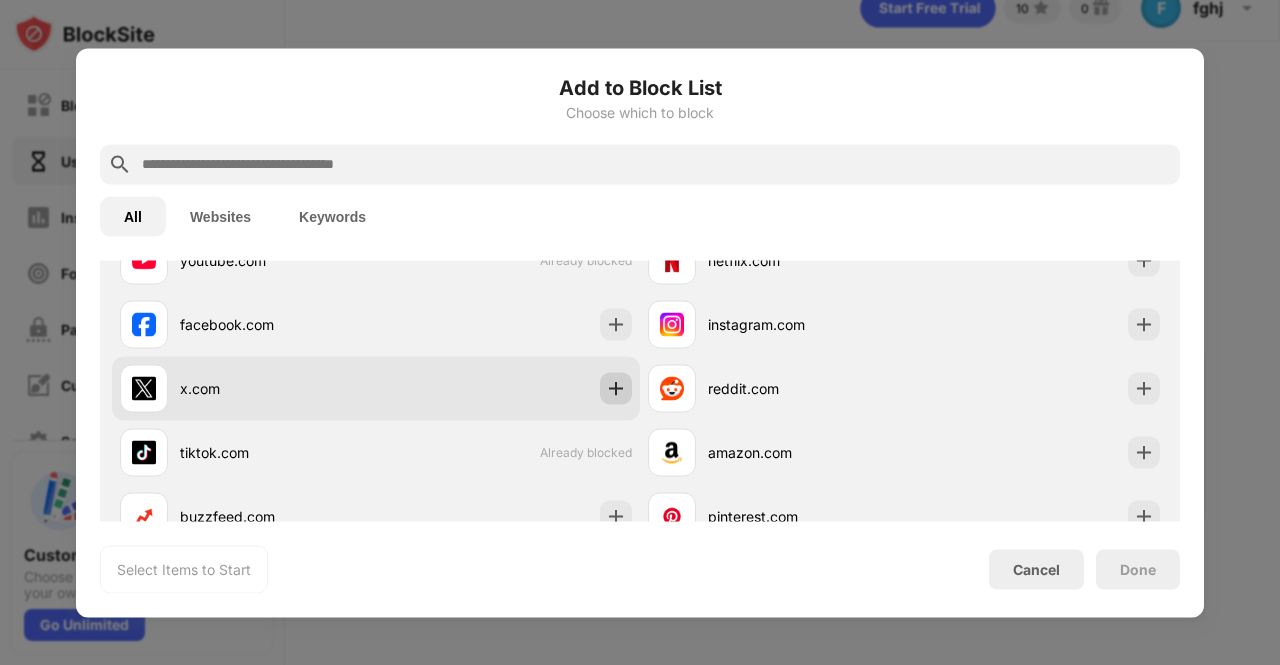 click at bounding box center [616, 388] 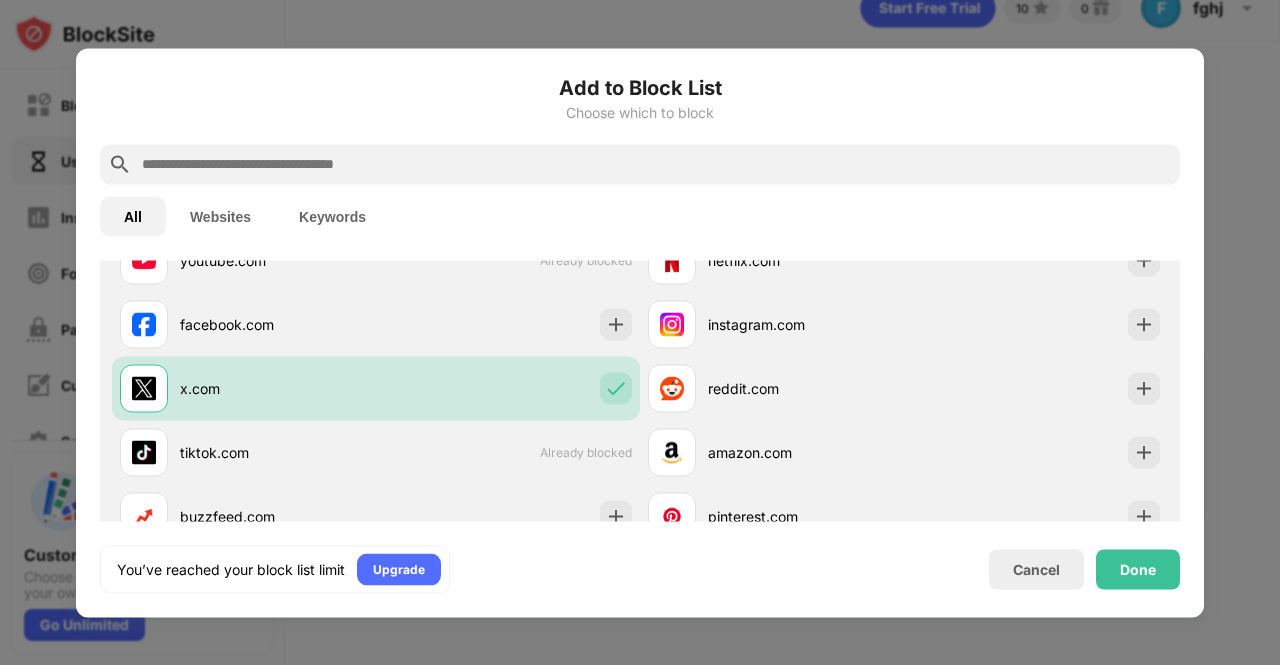 click on "Done" at bounding box center (1138, 569) 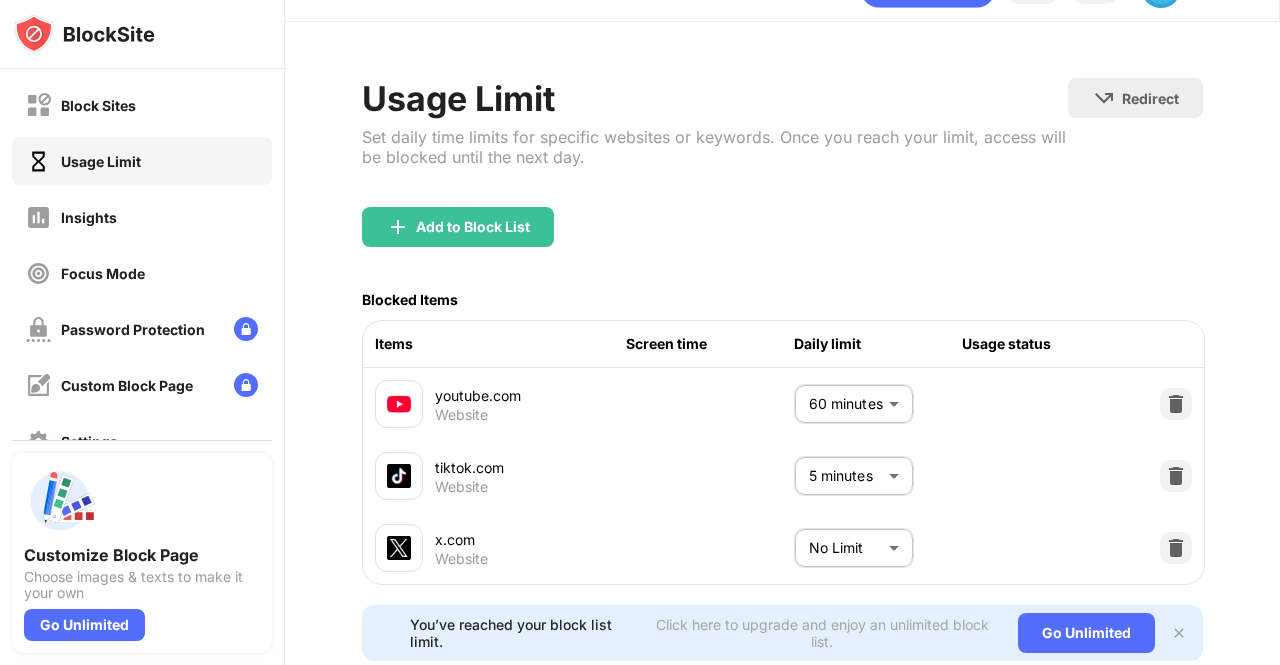 click on "Block Sites Usage Limit Insights Focus Mode Password Protection Custom Block Page Settings About Blocking Sync with other devices Disabled Customize Block Page Choose images & texts to make it your own Go Unlimited 10 0 F fghj F fghj View Account Insights Premium Rewards Settings Support Log Out Usage Limit Set daily time limits for specific websites or keywords. Once you reach your limit, access will be blocked until the next day. Redirect Choose a site to be redirected to when blocking is active Add to Block List Blocked Items Items Screen time Daily limit Usage status youtube.com Website 60 minutes ** ​ tiktok.com Website 5 minutes * ​ x.com Website No Limit ******** ​ You’ve reached your block list limit. Click here to upgrade and enjoy an unlimited block list. Go Unlimited" at bounding box center [640, 332] 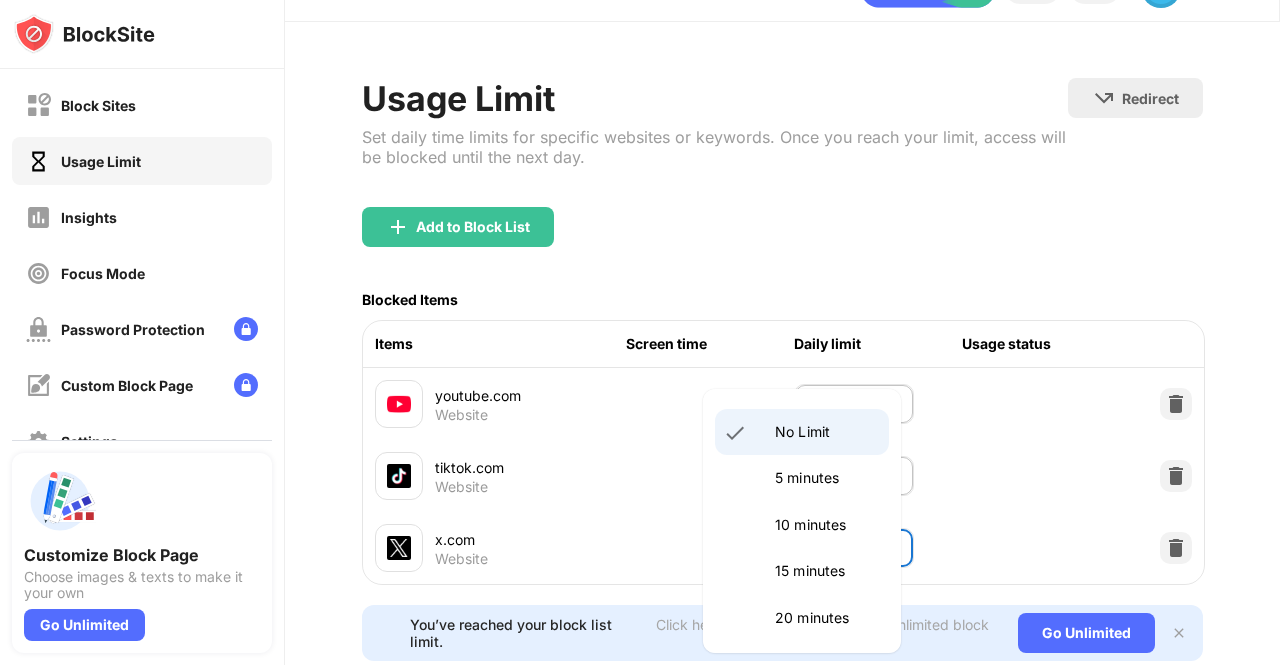 click on "5 minutes" at bounding box center [826, 478] 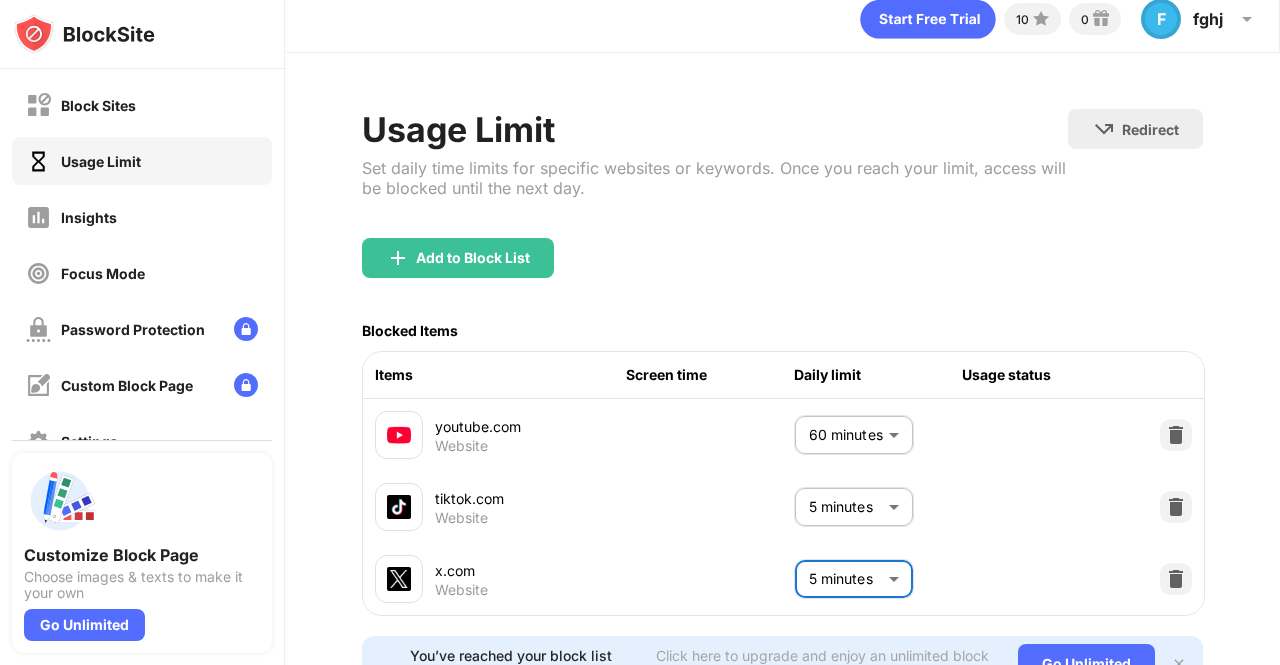 scroll, scrollTop: 0, scrollLeft: 0, axis: both 